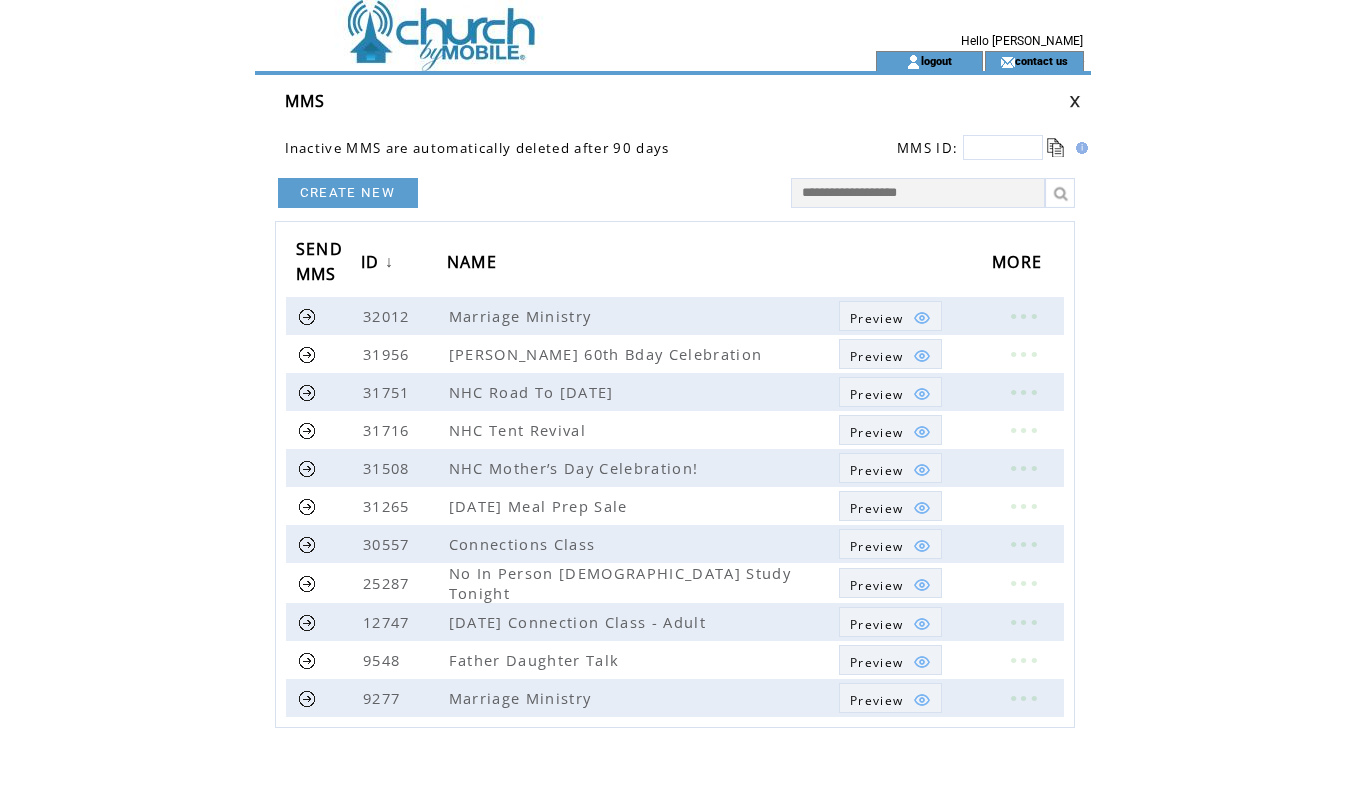 scroll, scrollTop: 0, scrollLeft: 0, axis: both 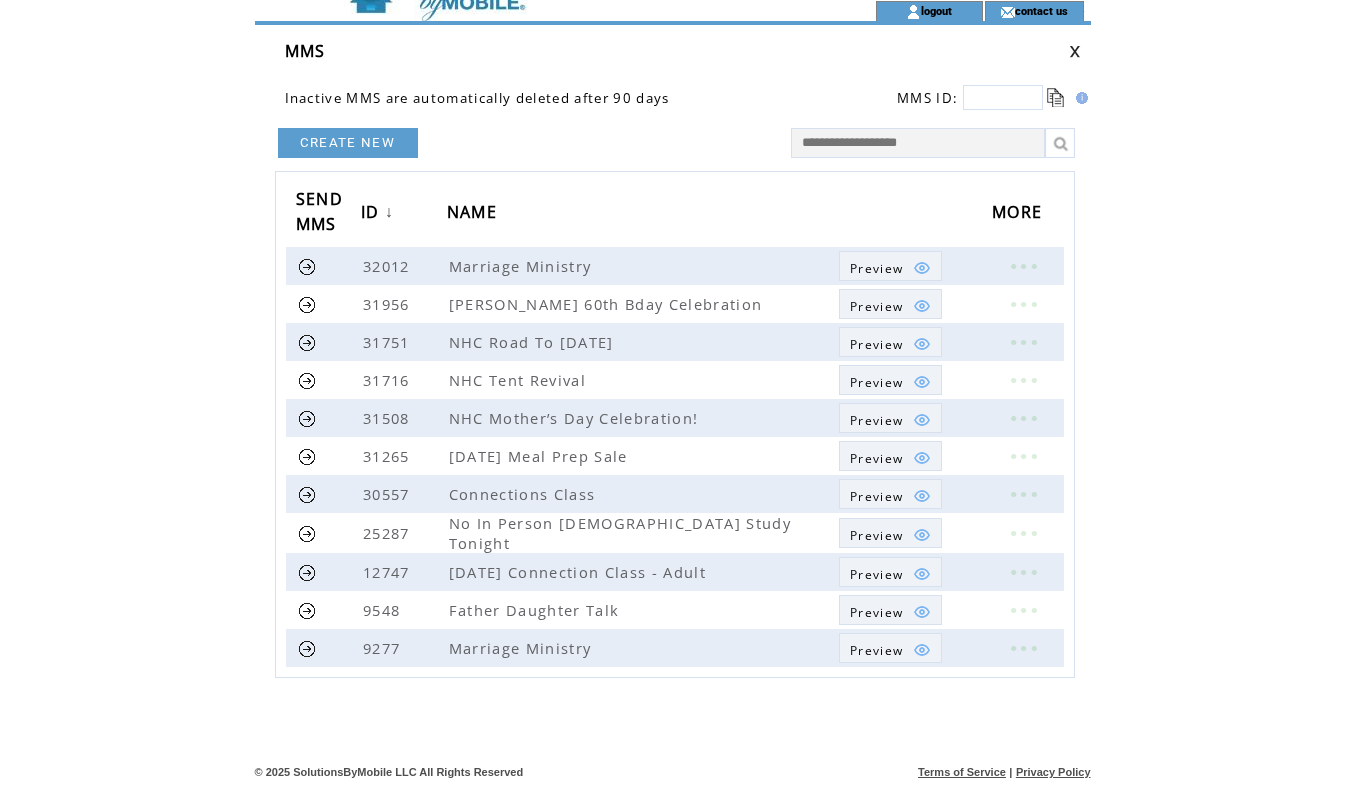 click at bounding box center (529, 11) 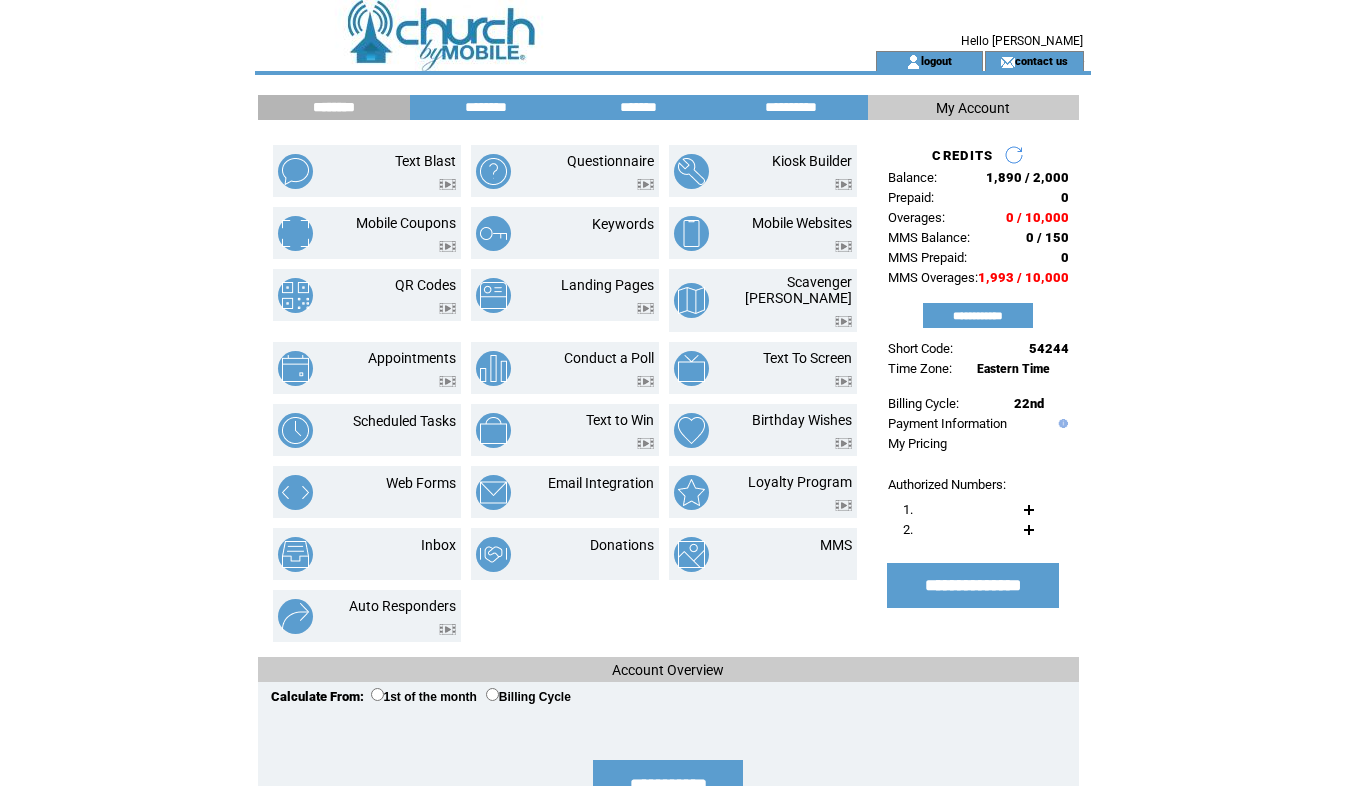 scroll, scrollTop: 0, scrollLeft: 0, axis: both 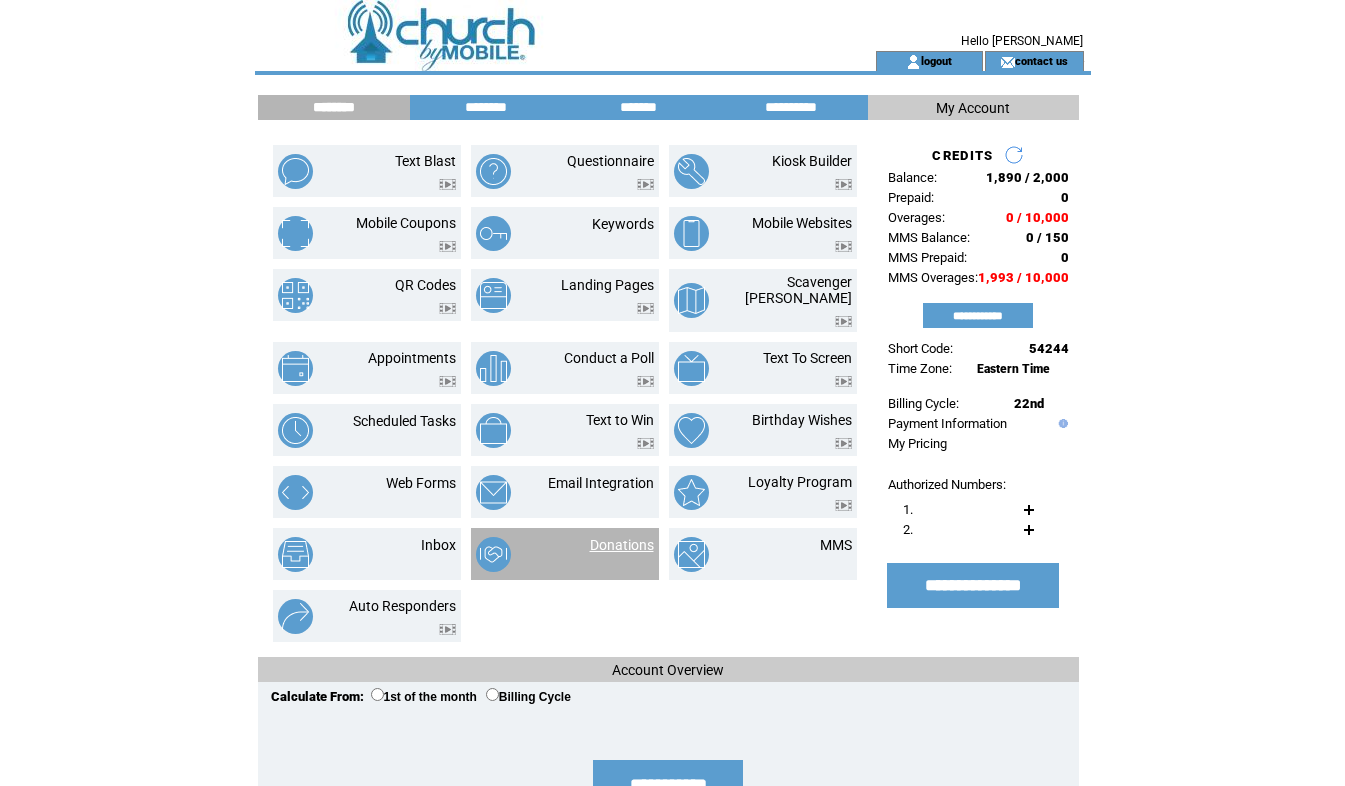 click on "Donations" at bounding box center (622, 545) 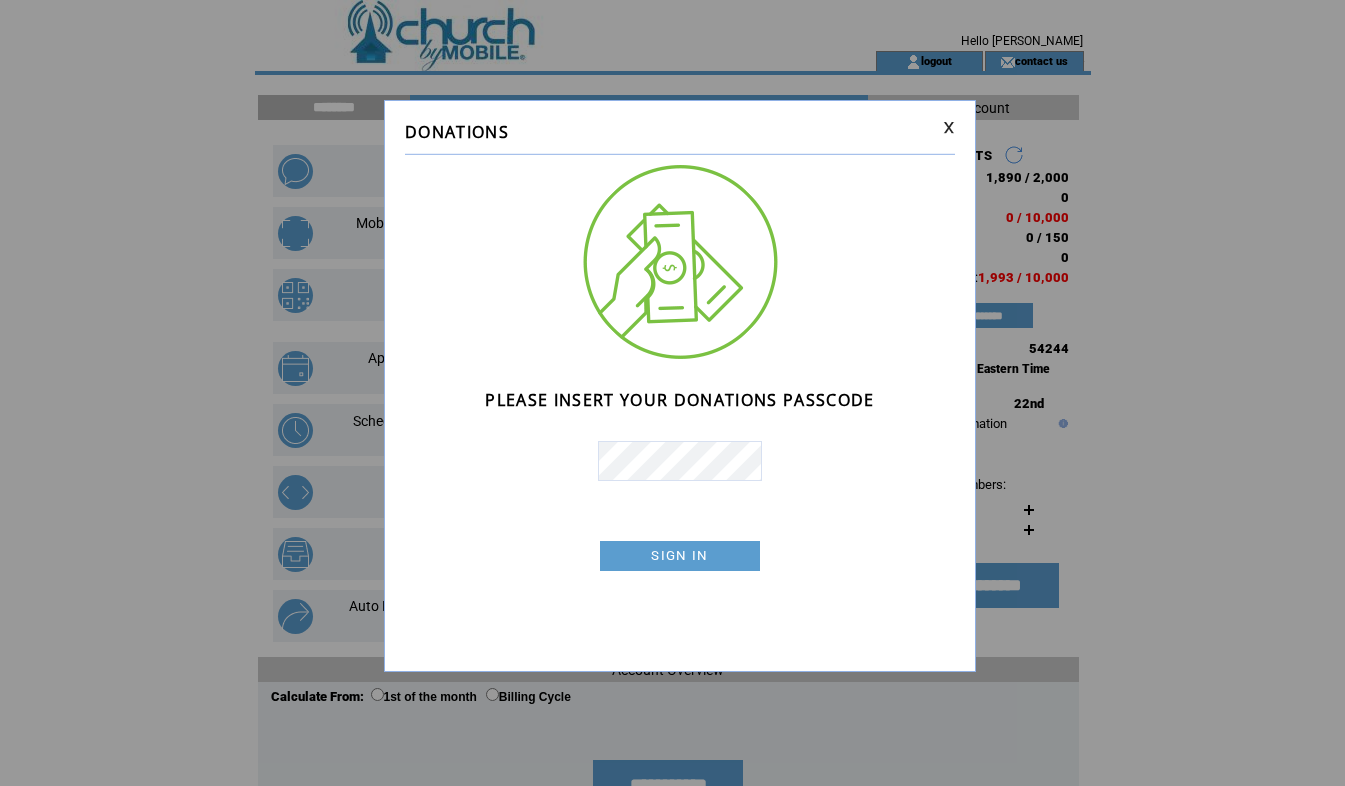 scroll, scrollTop: 0, scrollLeft: 0, axis: both 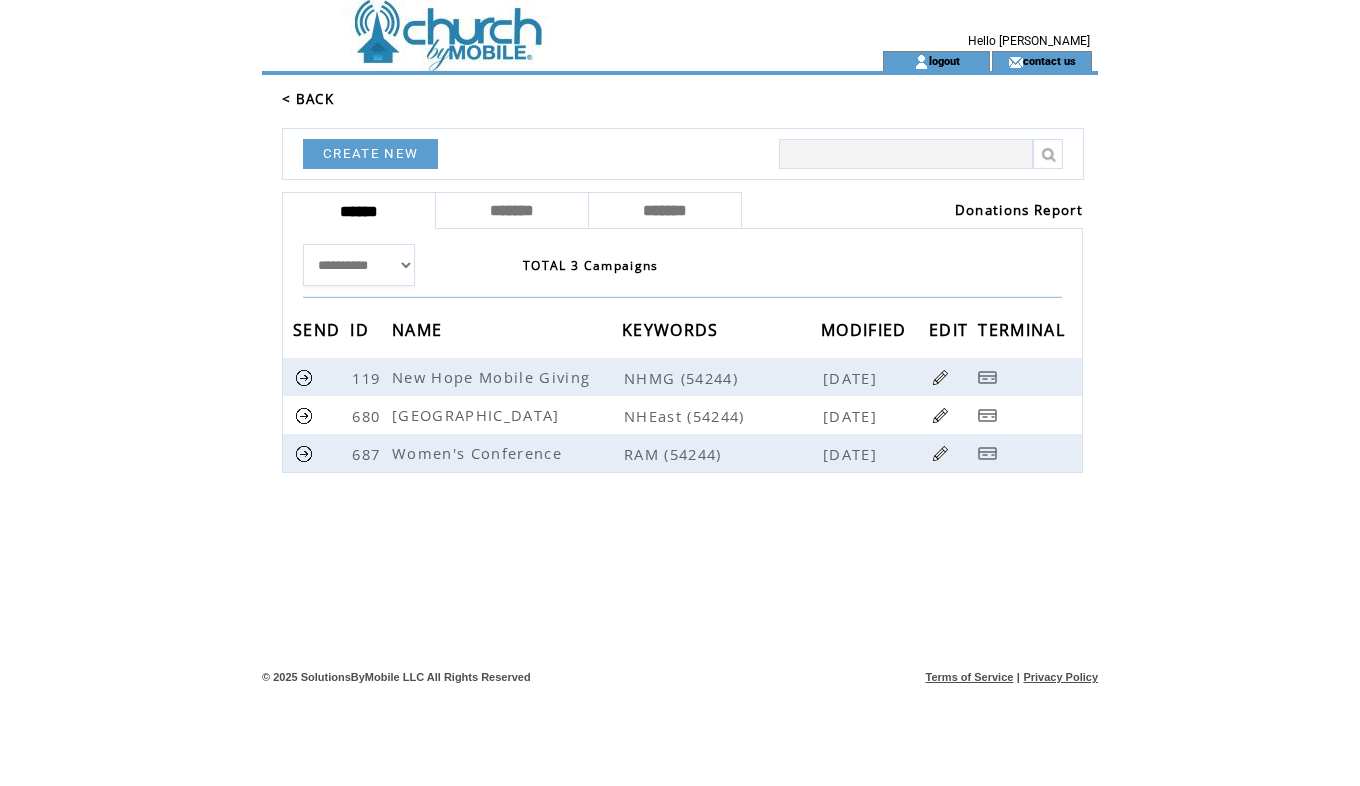 click on "Donations Report" at bounding box center (1019, 210) 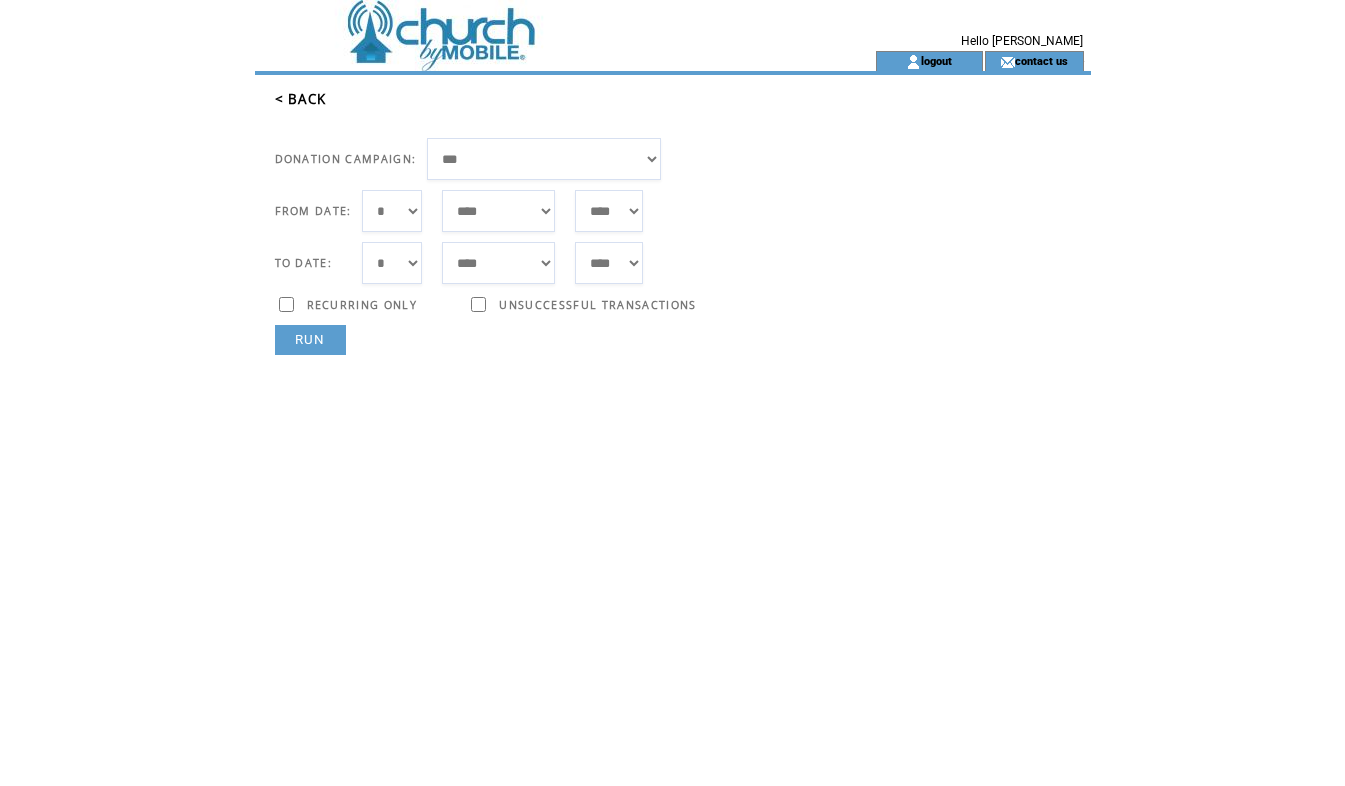 scroll, scrollTop: 0, scrollLeft: 0, axis: both 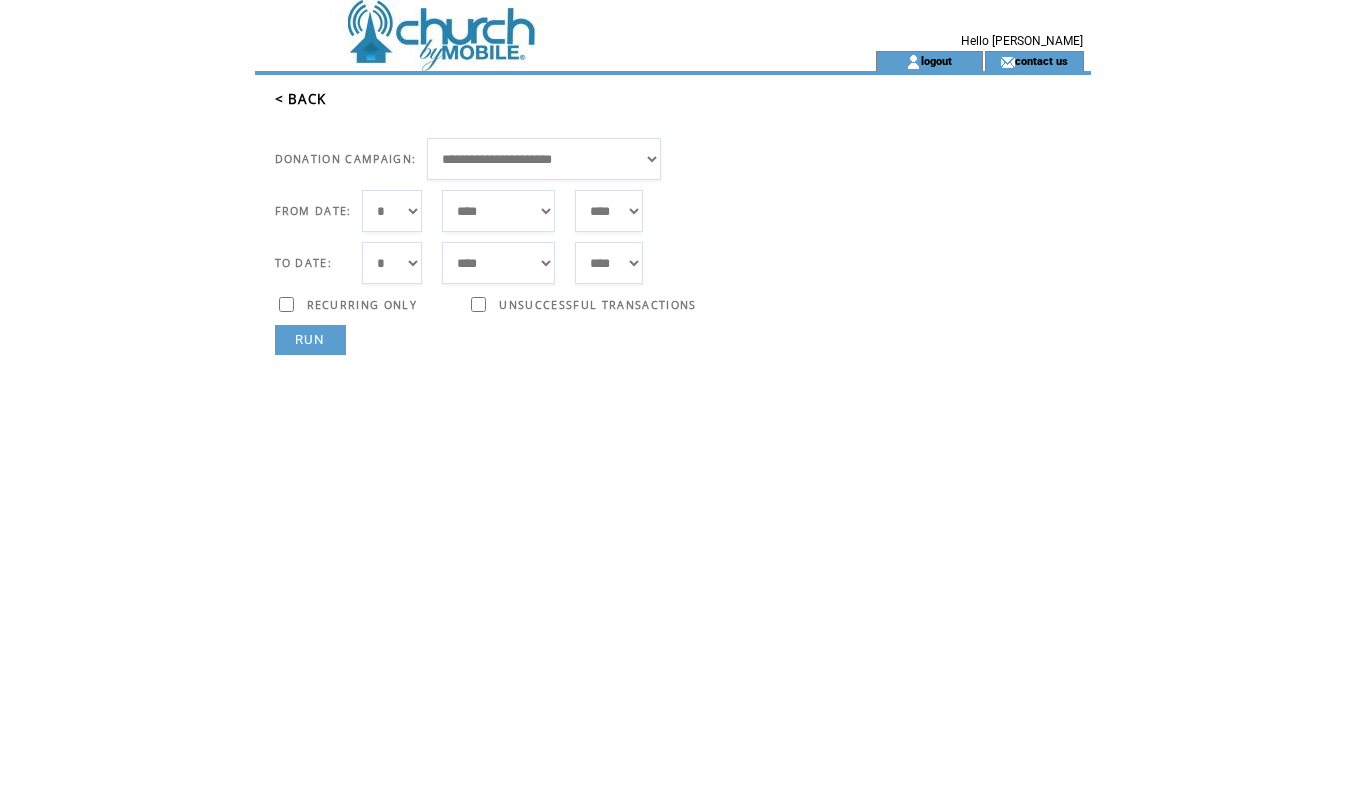 click on "**********" at bounding box center [544, 159] 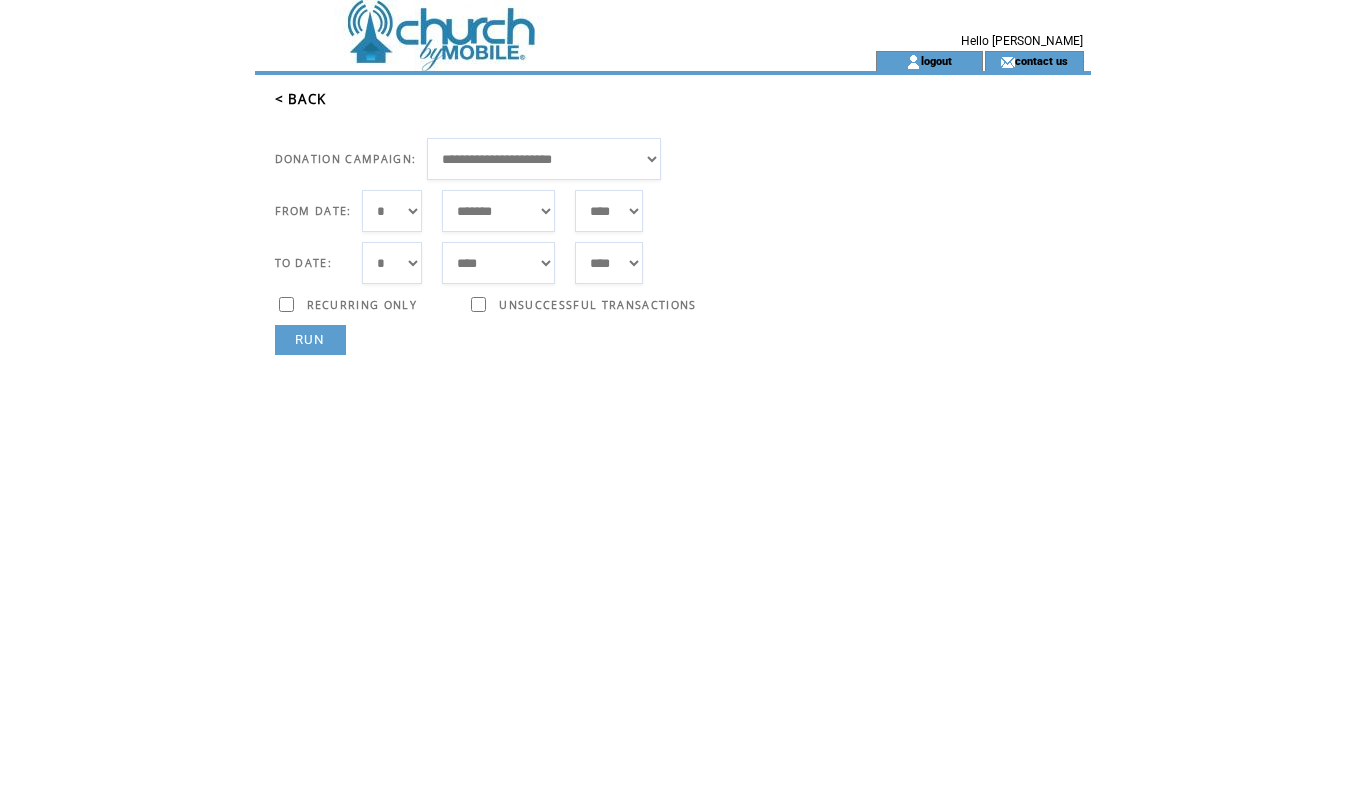 click on "RUN" at bounding box center [310, 340] 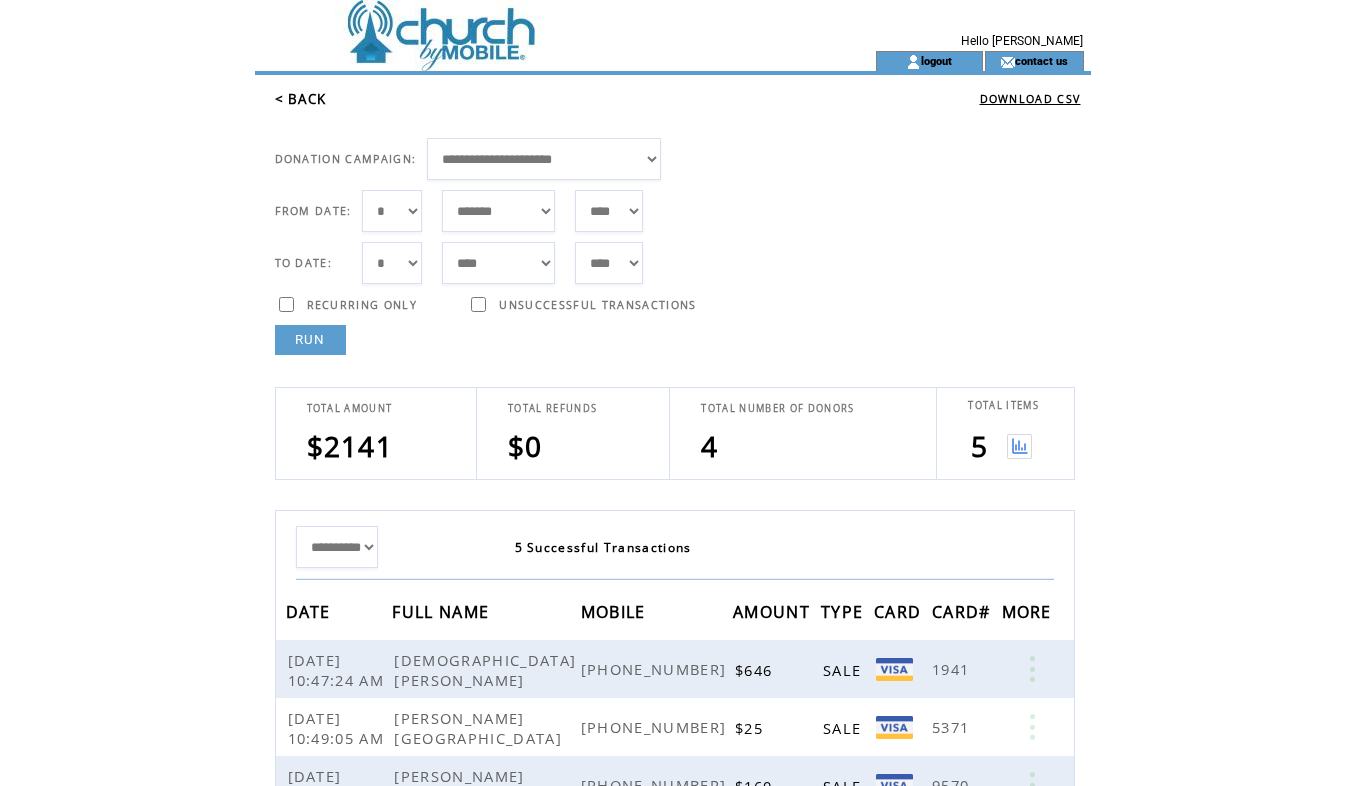 click at bounding box center (1019, 446) 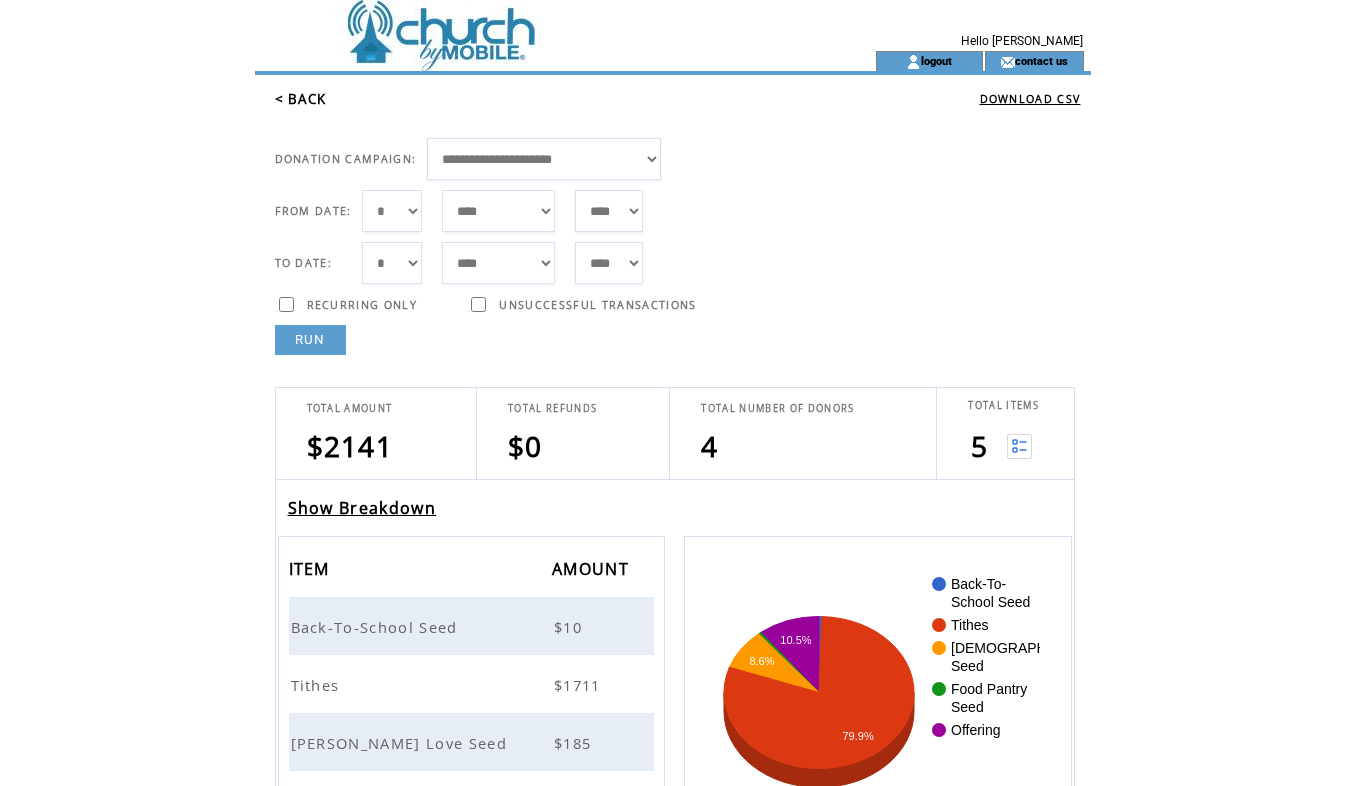 scroll, scrollTop: 0, scrollLeft: 0, axis: both 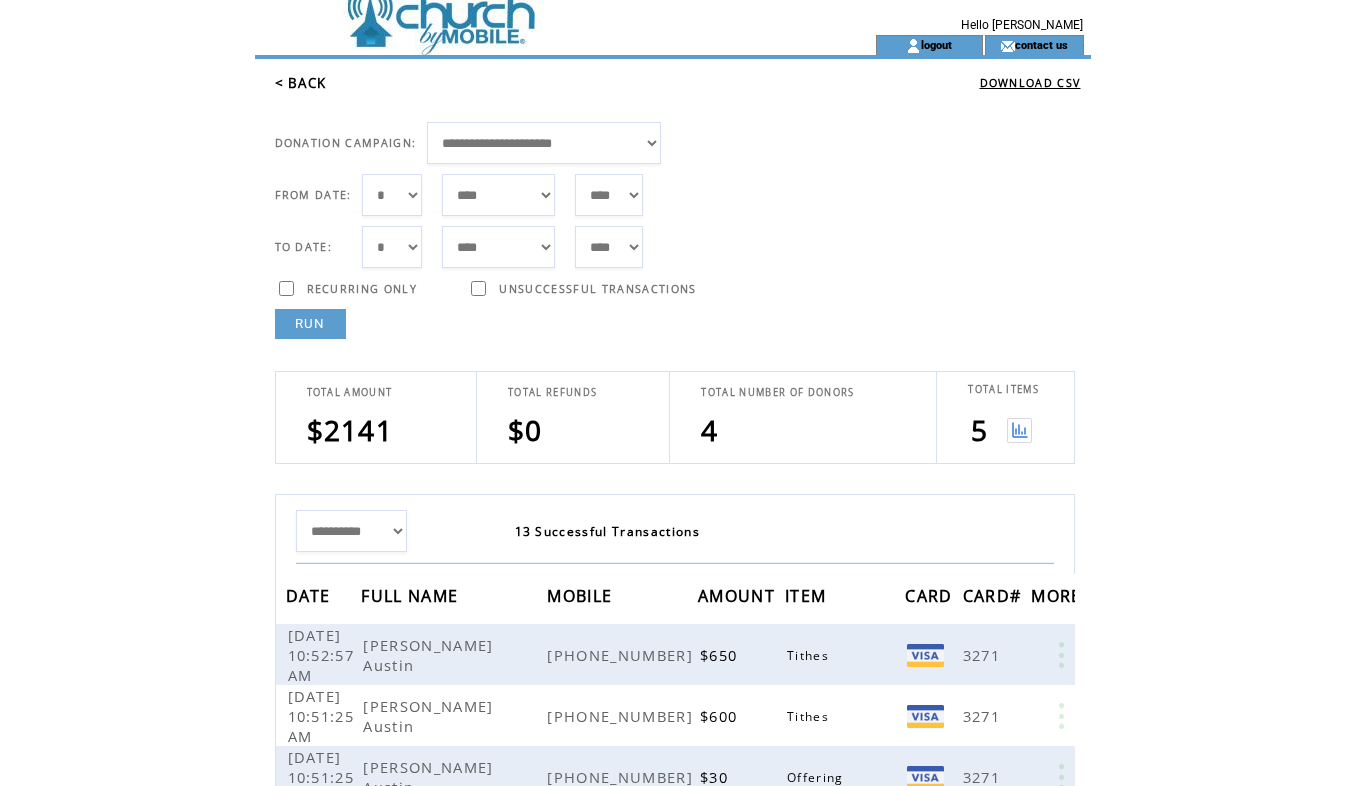 click on "*** 	 * 	 * 	 * 	 * 	 * 	 * 	 * 	 * 	 * 	 ** 	 ** 	 ** 	 ** 	 ** 	 ** 	 ** 	 ** 	 ** 	 ** 	 ** 	 ** 	 ** 	 ** 	 ** 	 ** 	 ** 	 ** 	 ** 	 ** 	 ** 	 **" at bounding box center [392, 195] 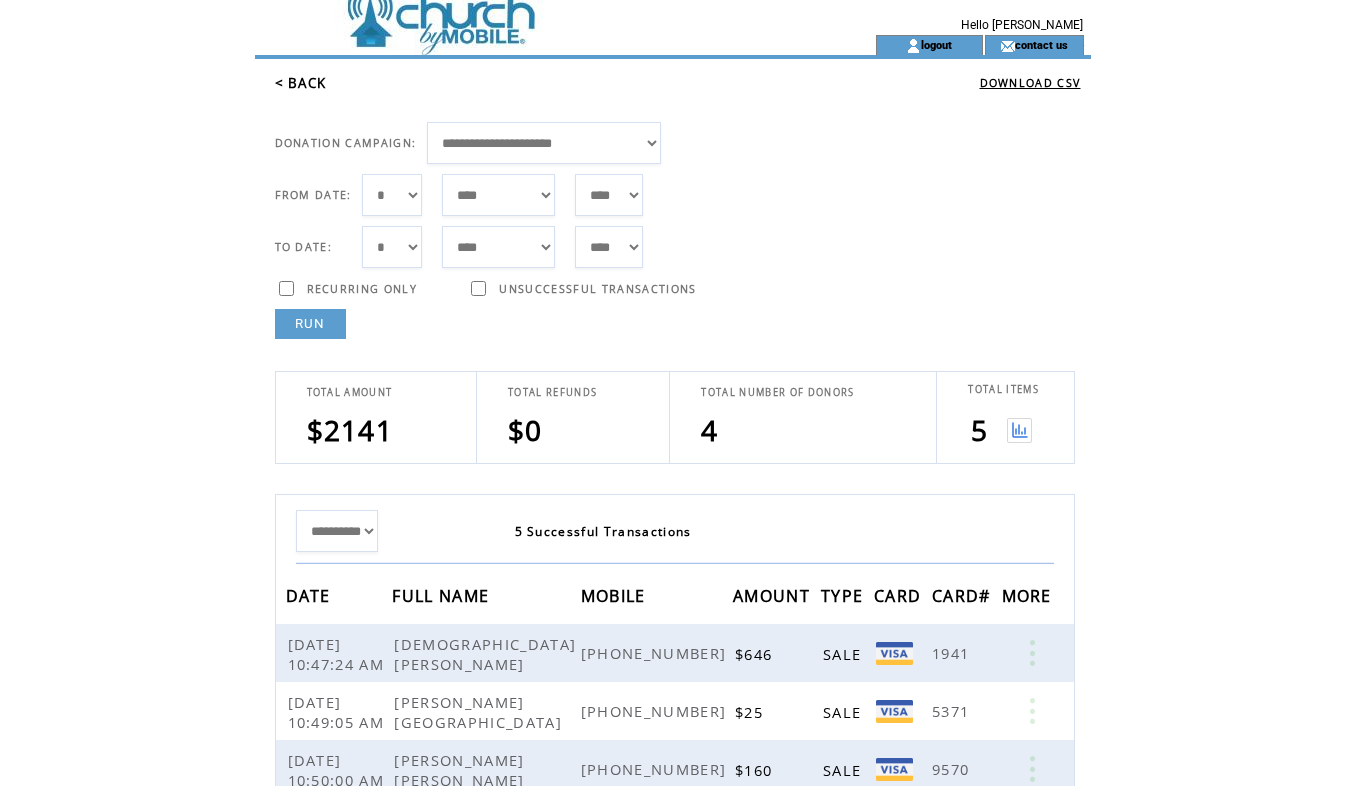 click on "< BACK" at bounding box center (301, 83) 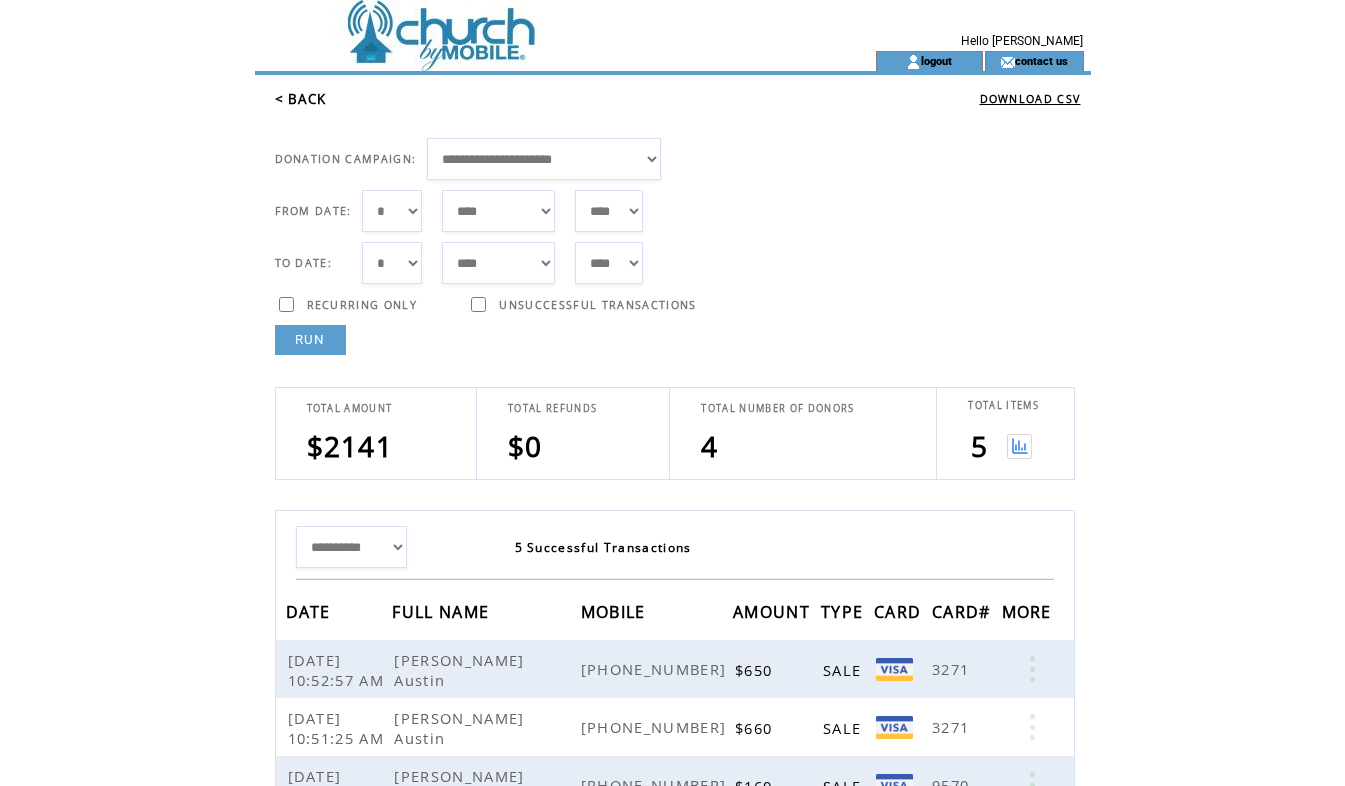 scroll, scrollTop: 0, scrollLeft: 0, axis: both 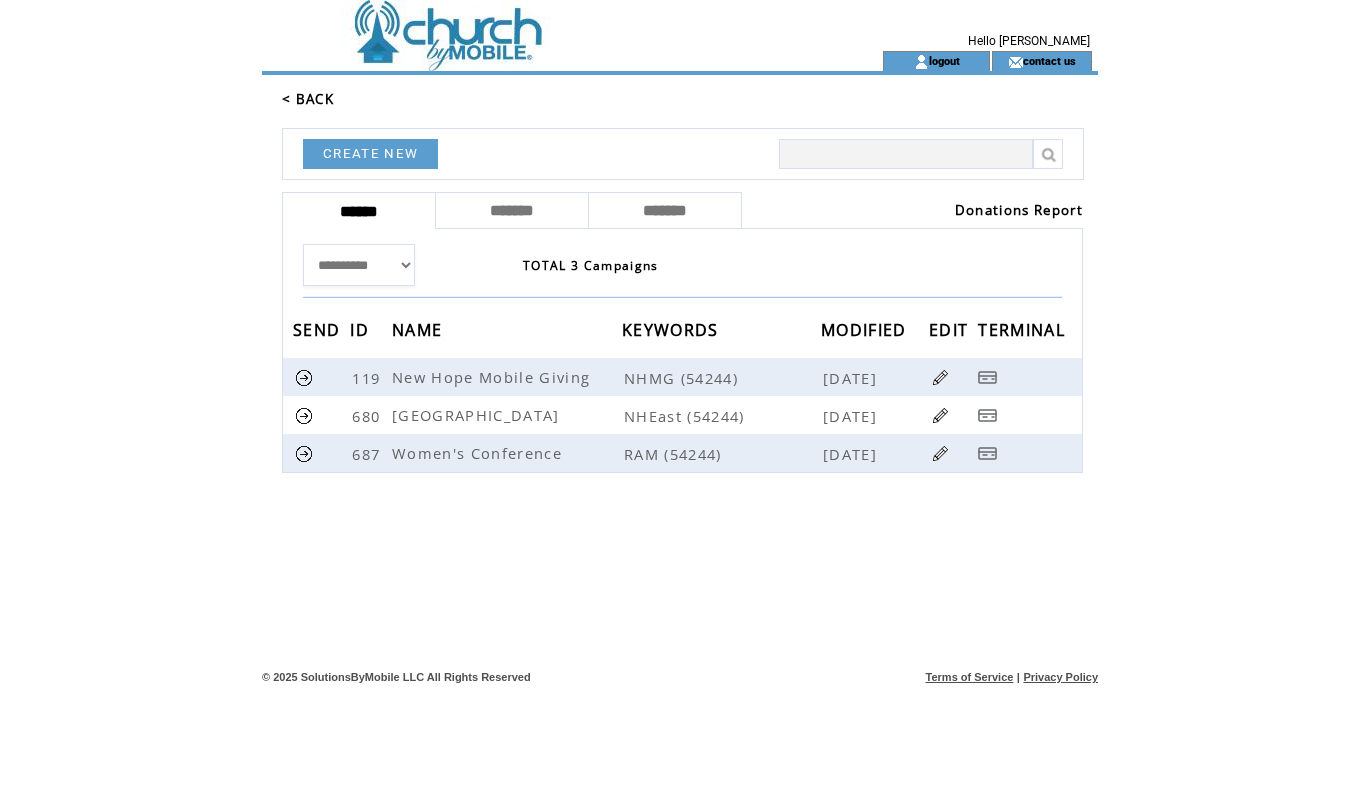 click on "logout" at bounding box center (944, 60) 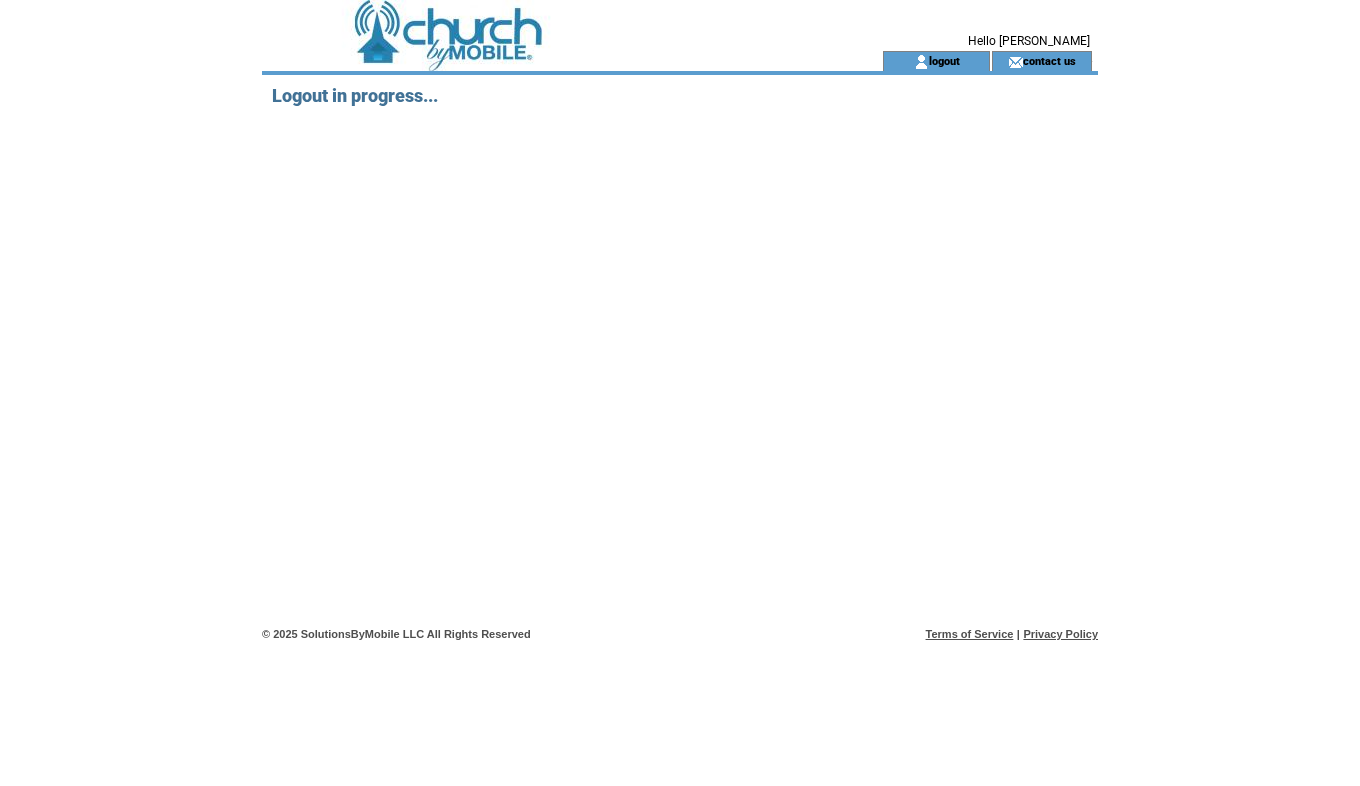 scroll, scrollTop: 0, scrollLeft: 0, axis: both 